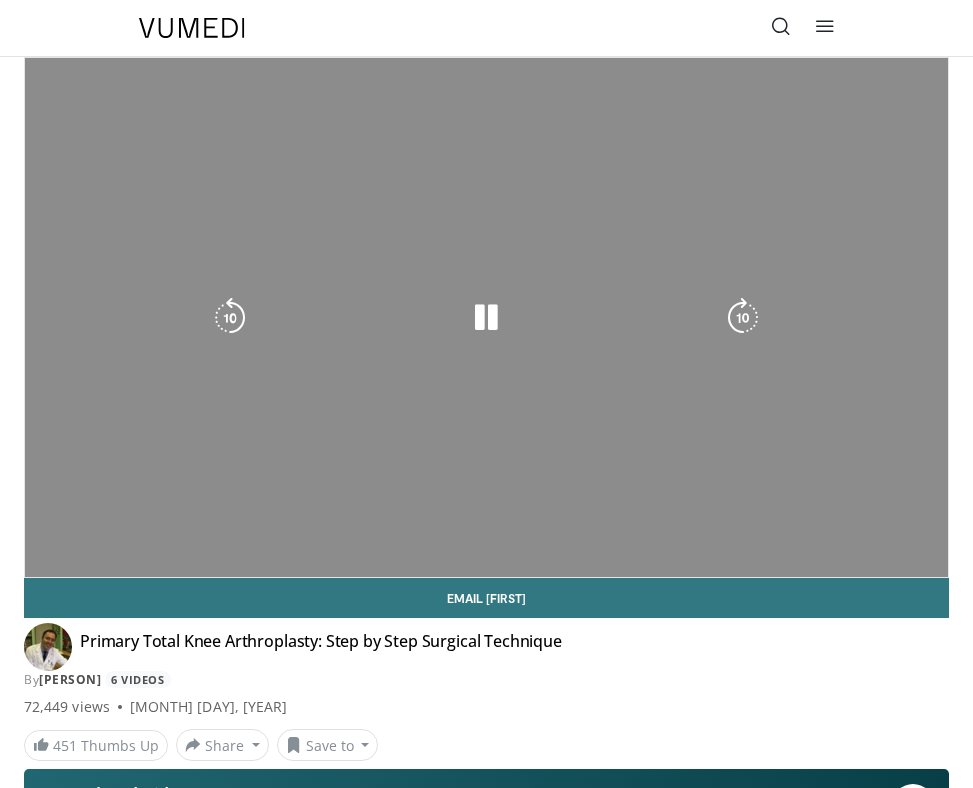 scroll, scrollTop: 0, scrollLeft: 0, axis: both 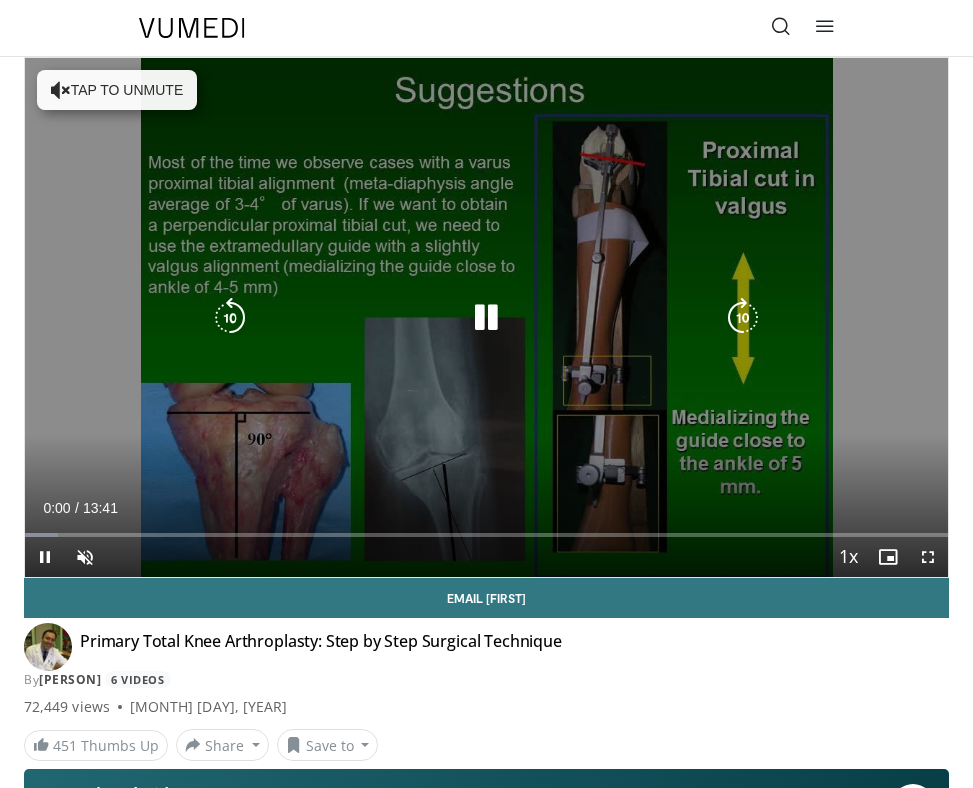 click at bounding box center (486, 318) 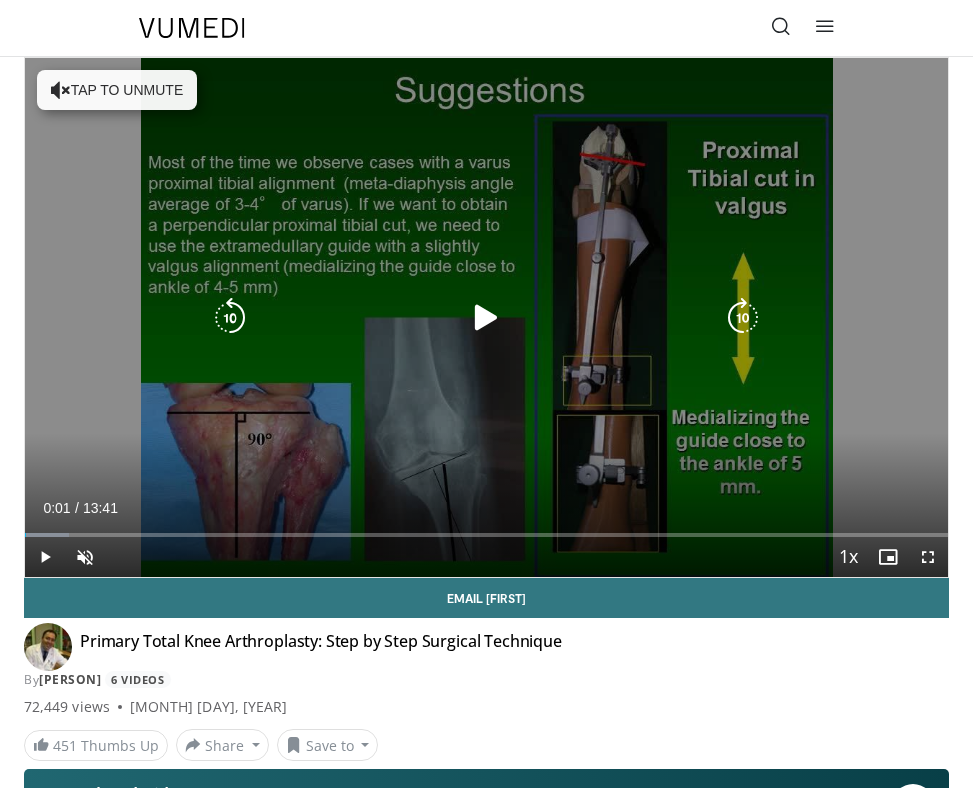 click at bounding box center [486, 318] 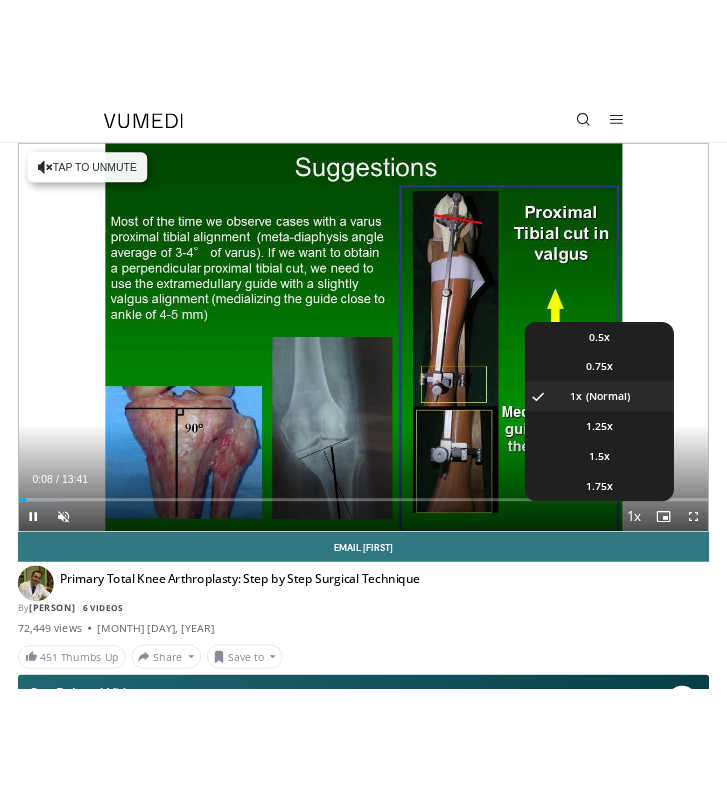 scroll, scrollTop: 44, scrollLeft: 0, axis: vertical 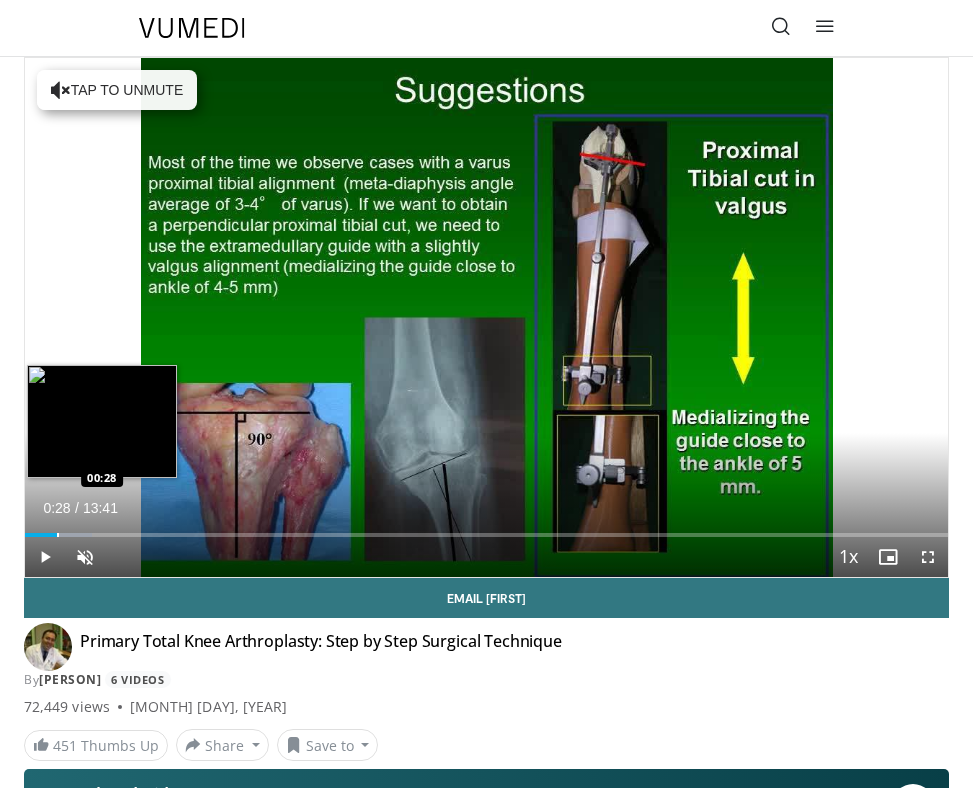 click on "Loaded :  7.23% 00:28 00:28" at bounding box center (486, 527) 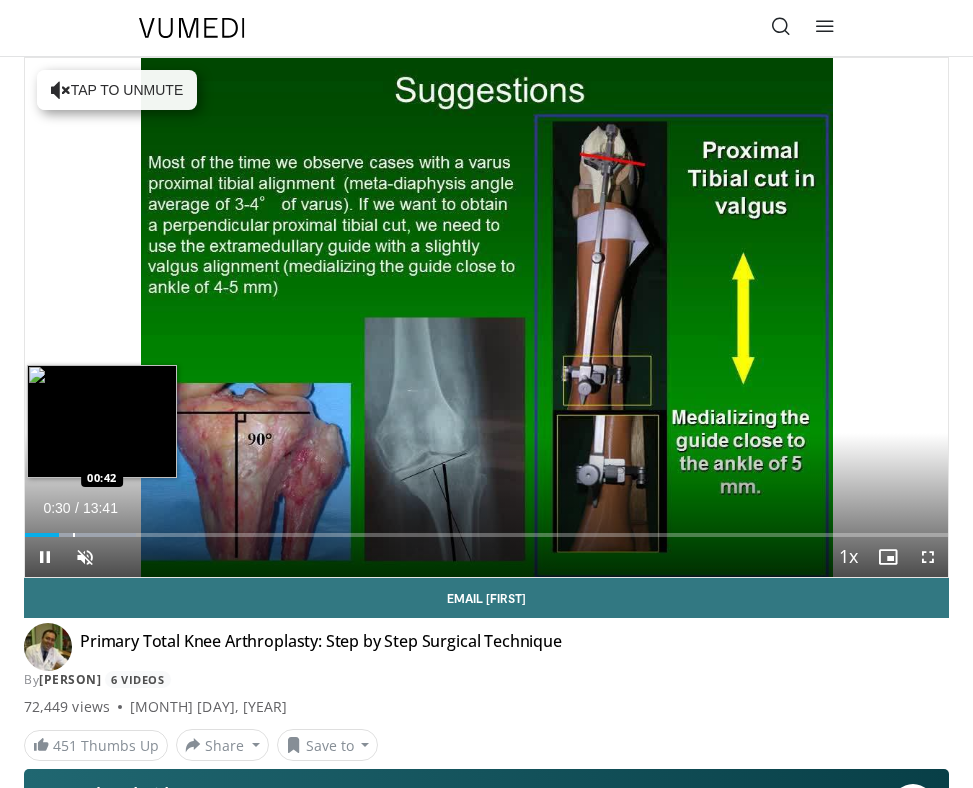 click on "Loaded :  12.05% 00:30 00:42" at bounding box center [486, 527] 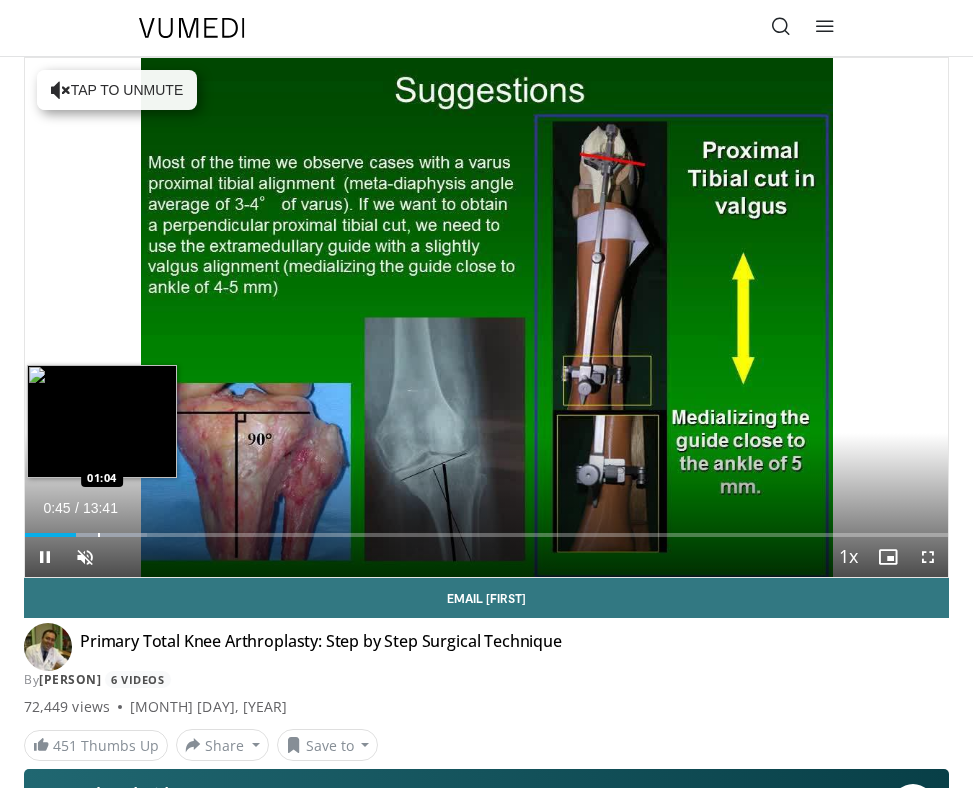click on "Loaded :  13.26% 00:45 01:04" at bounding box center [486, 527] 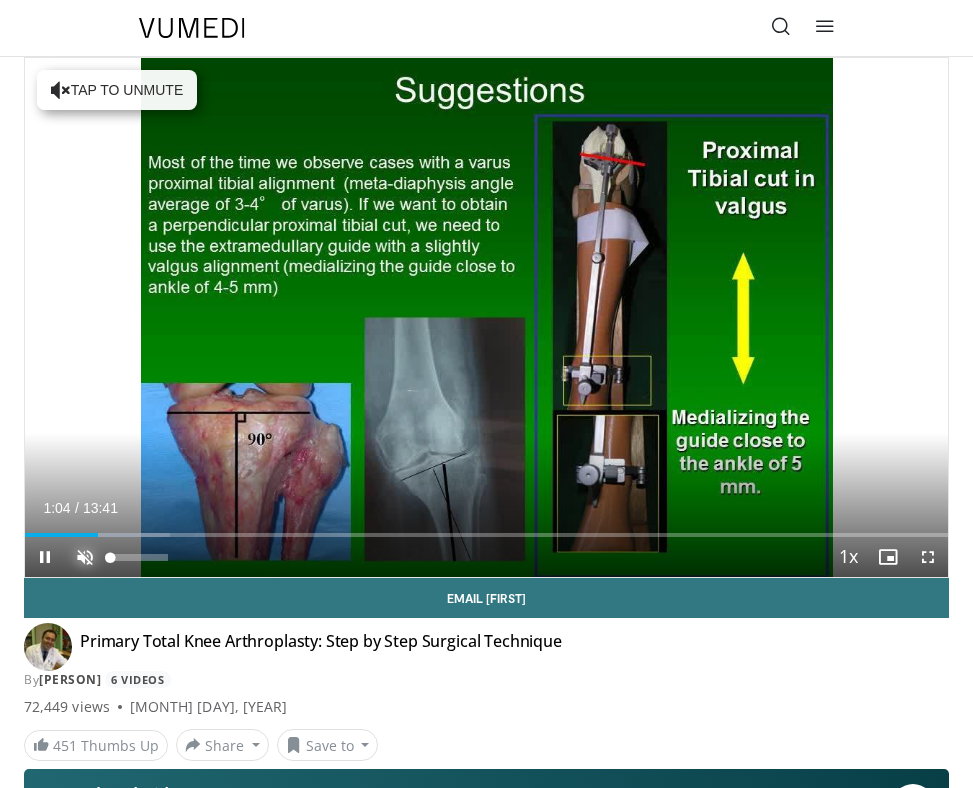 click at bounding box center [85, 557] 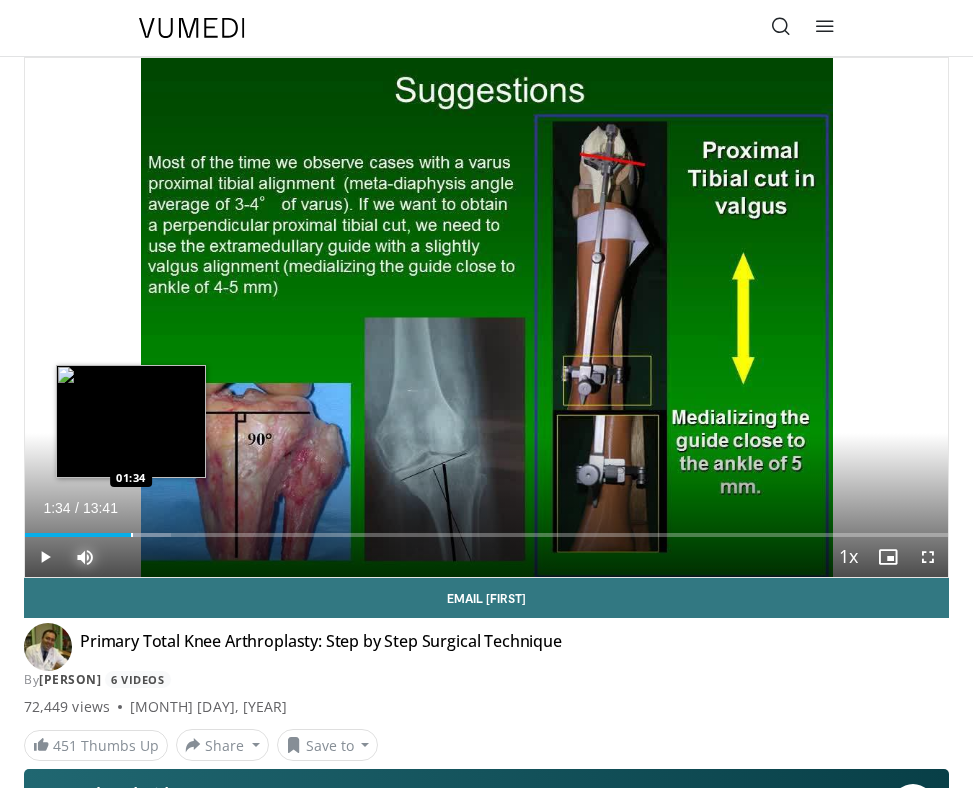 click at bounding box center (132, 535) 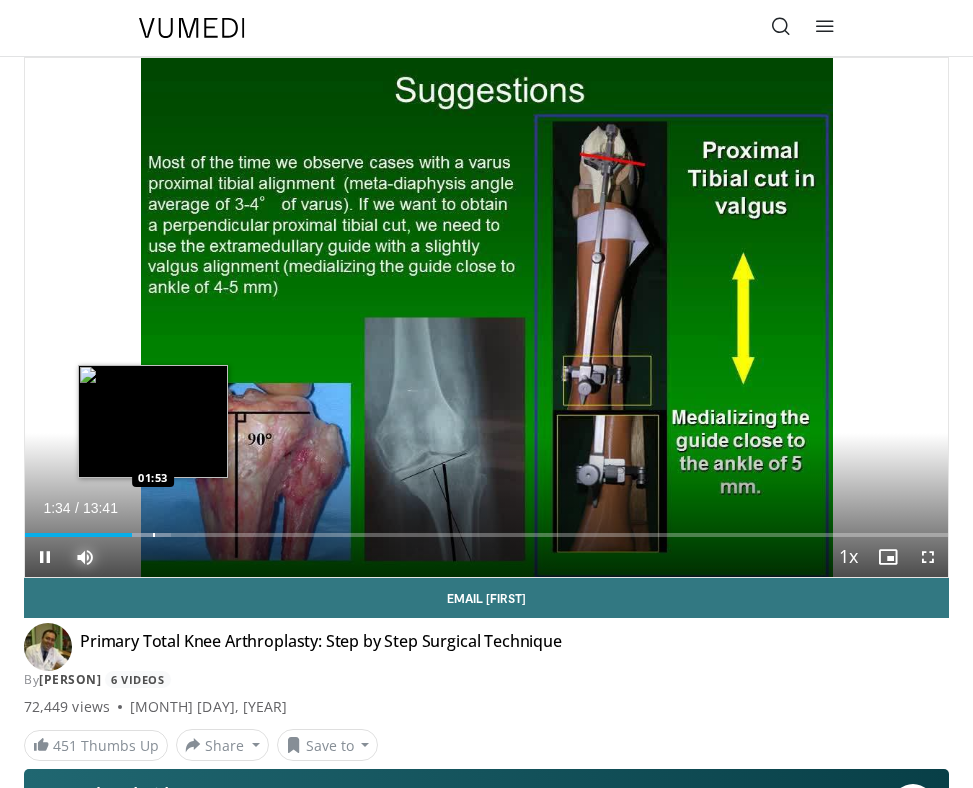 click at bounding box center [154, 535] 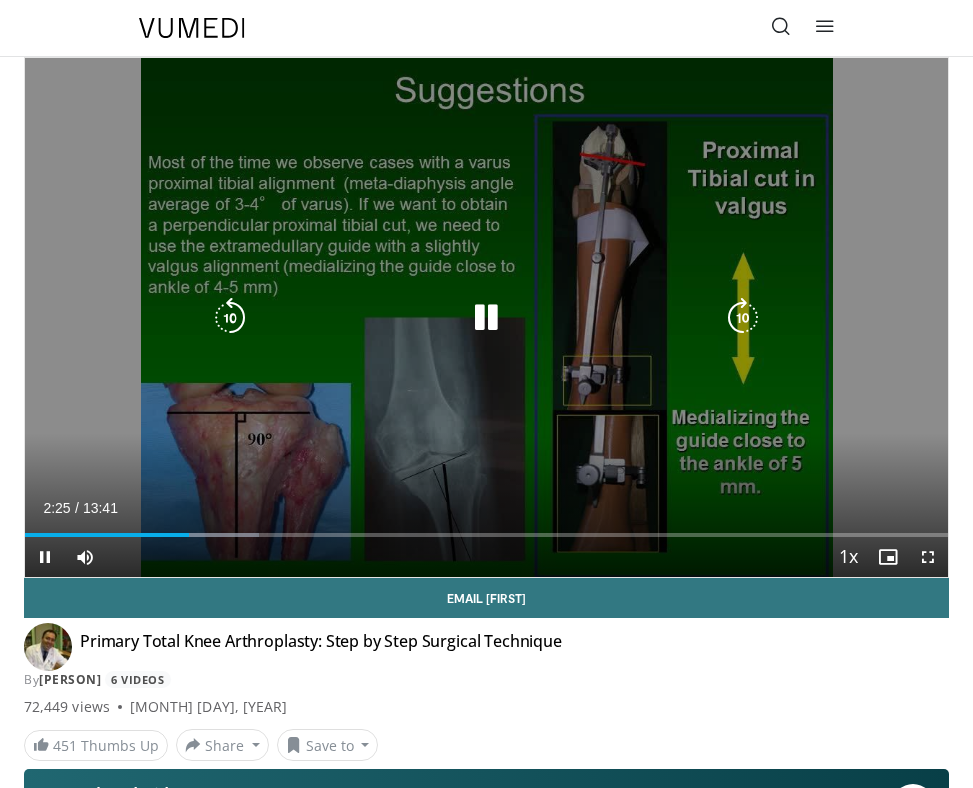 click at bounding box center (486, 318) 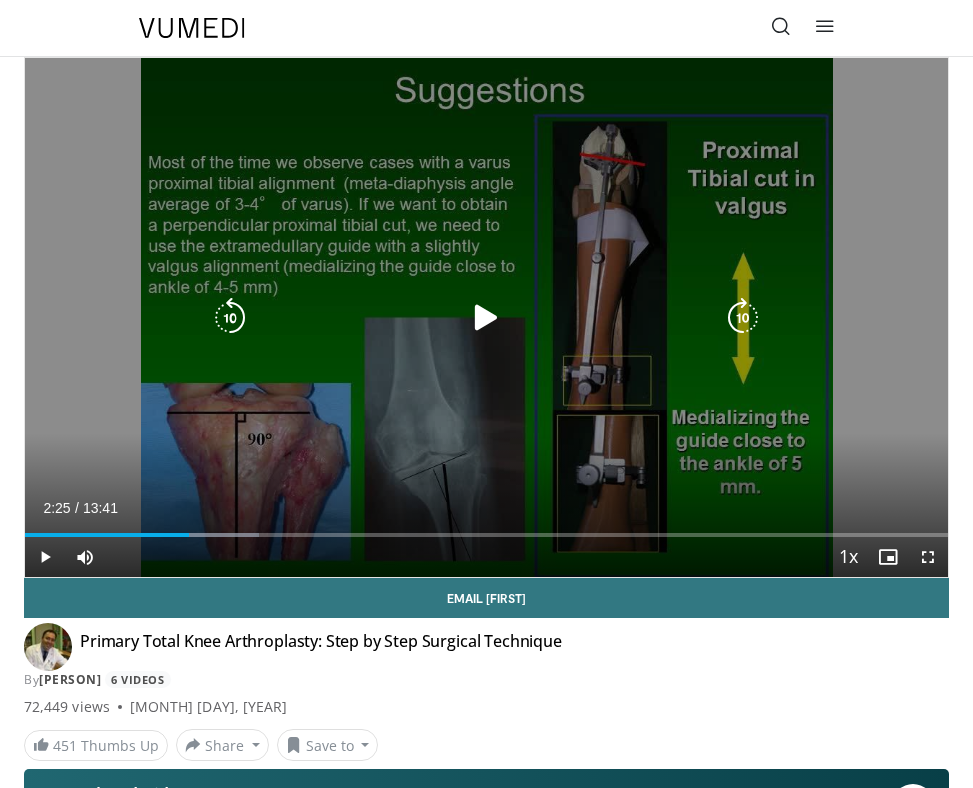 click at bounding box center [486, 318] 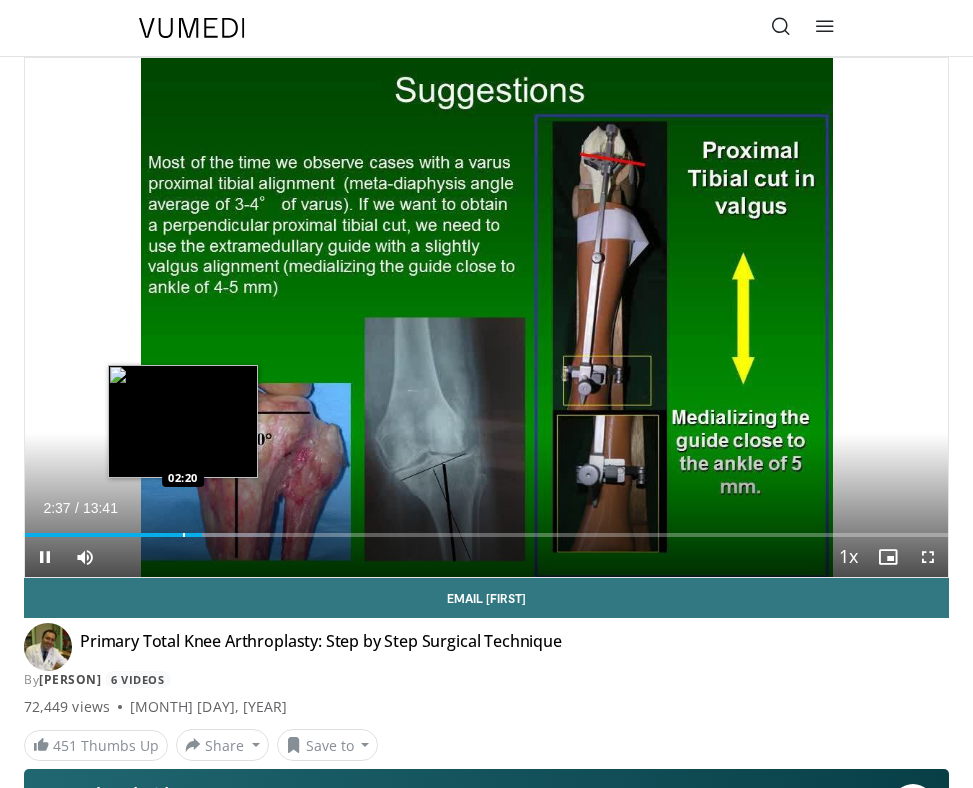 click at bounding box center [184, 535] 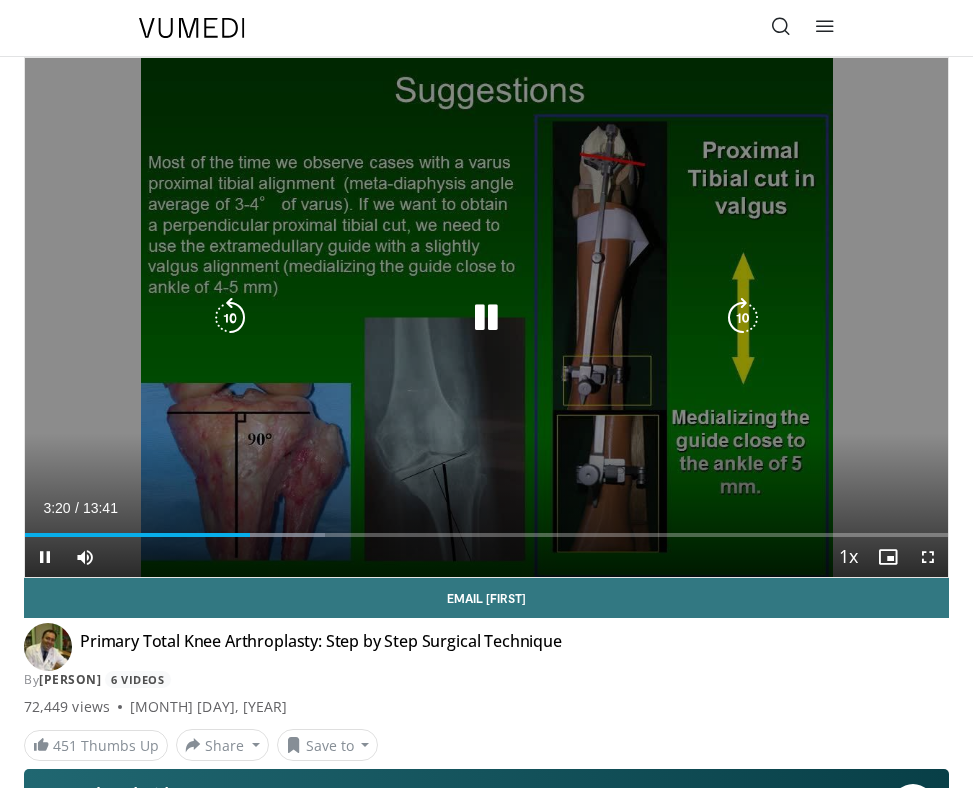 click at bounding box center [486, 318] 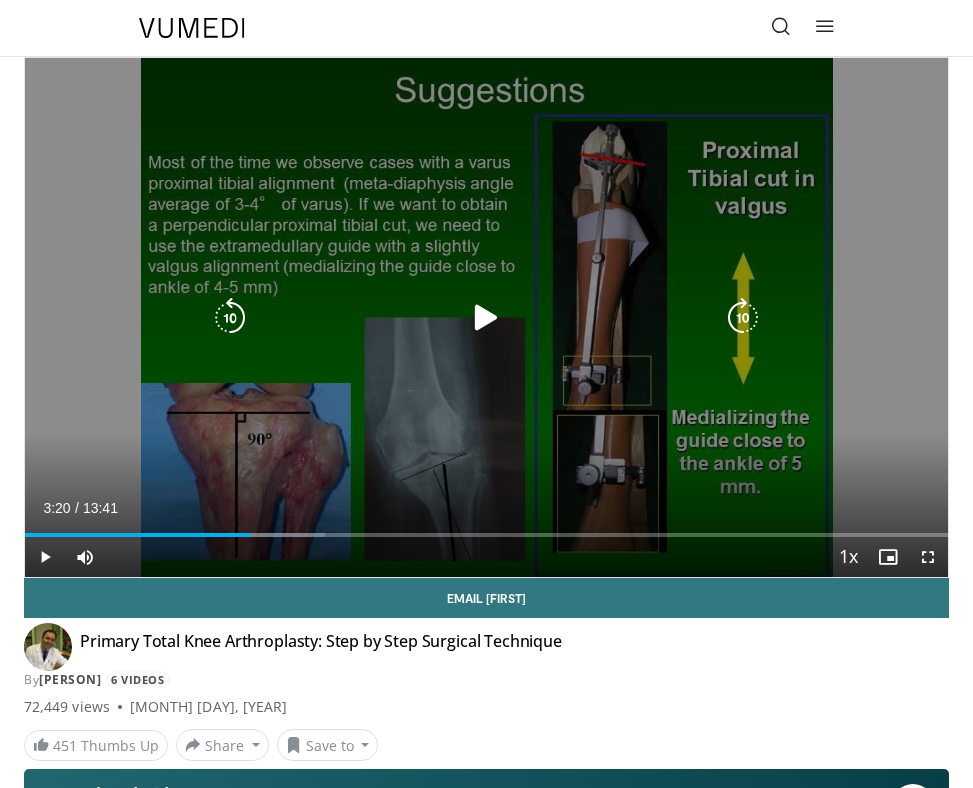 click at bounding box center [486, 318] 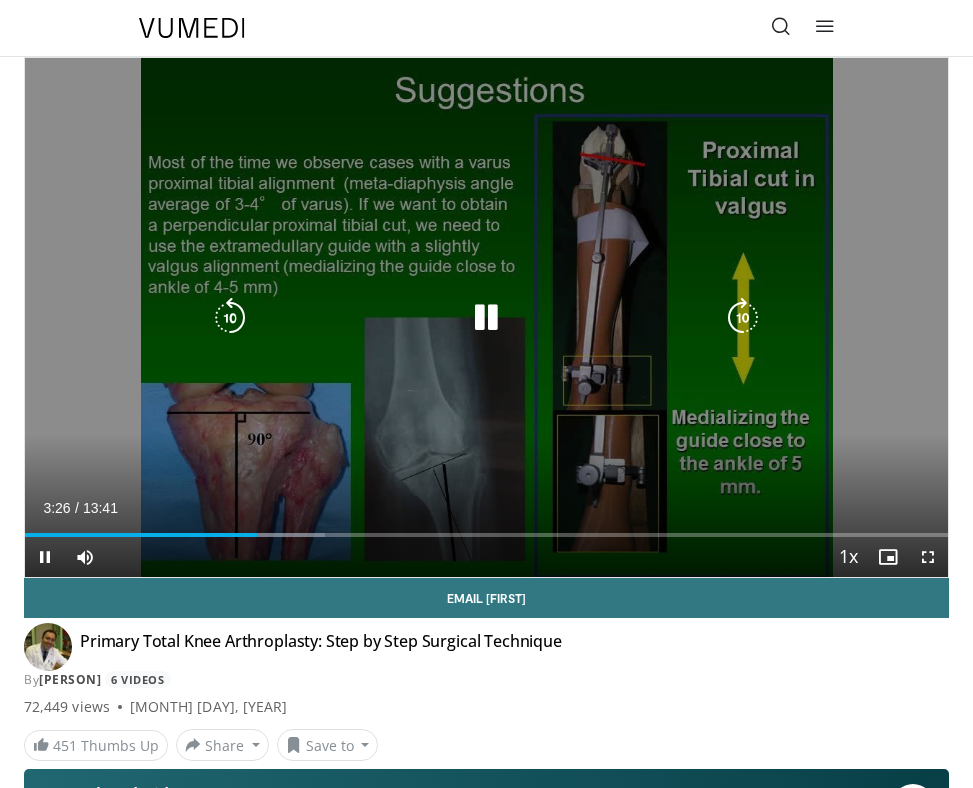 click at bounding box center [486, 318] 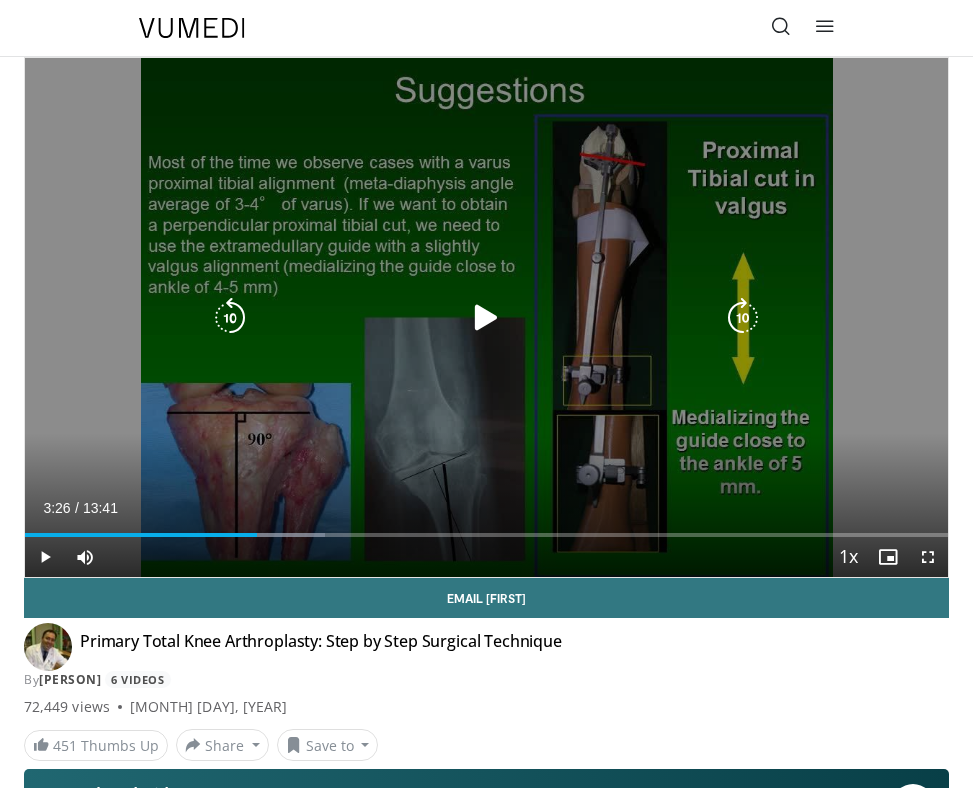 click at bounding box center [486, 318] 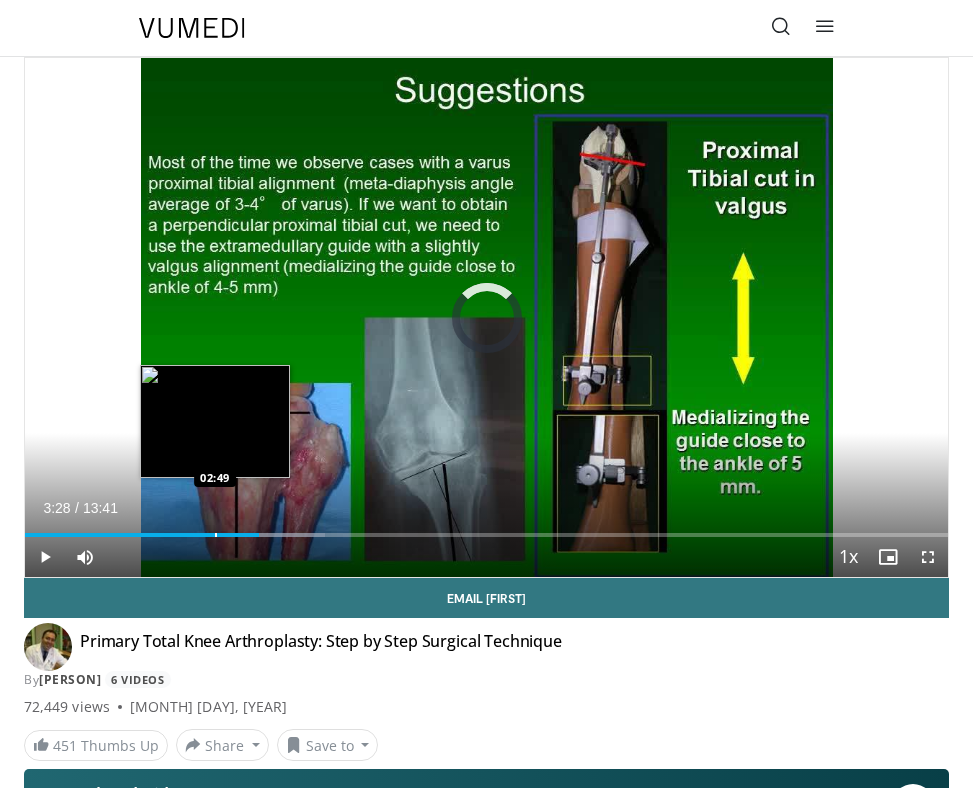 click on "Loaded :  32.54% 03:28 02:49" at bounding box center (486, 527) 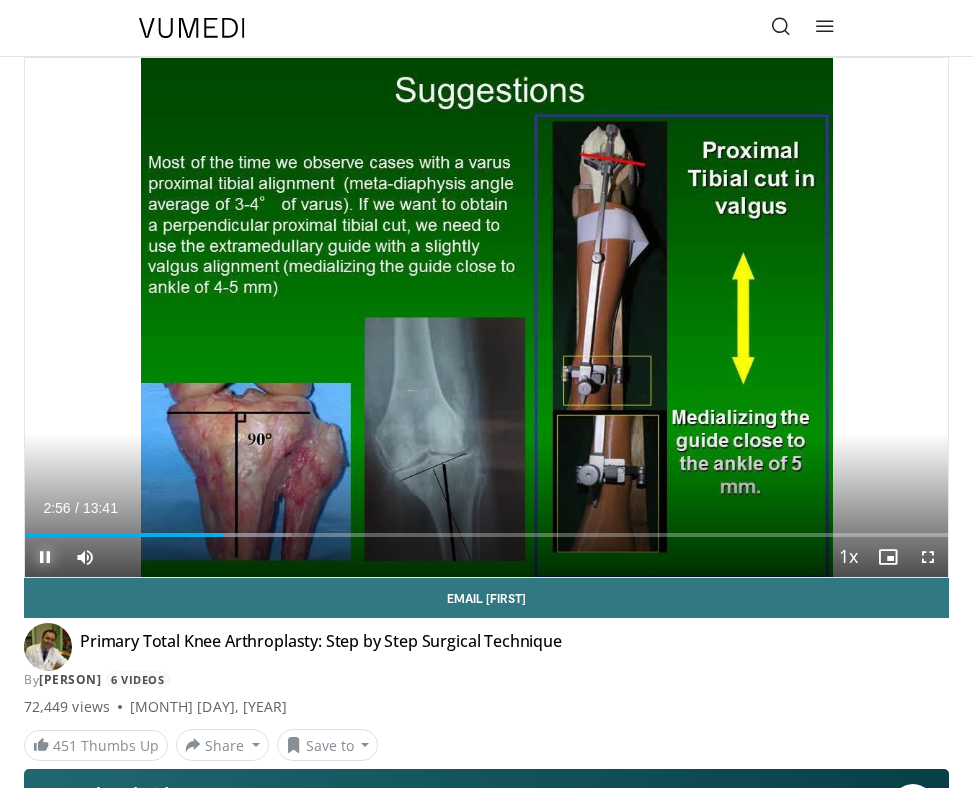 click at bounding box center (45, 557) 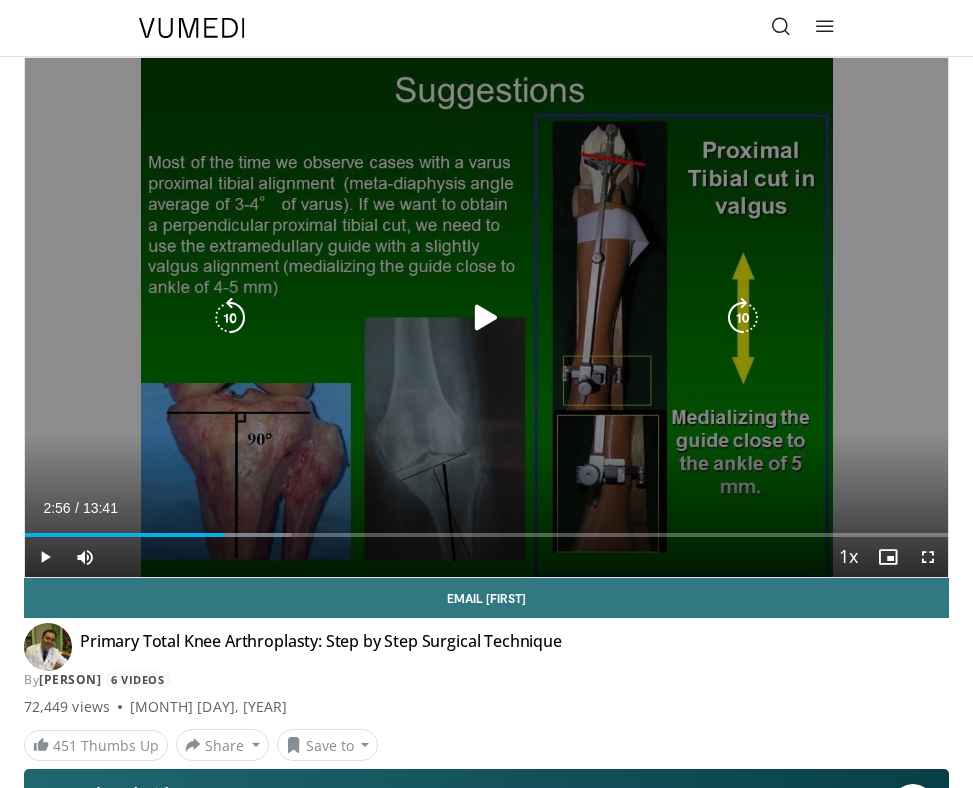 click at bounding box center [486, 318] 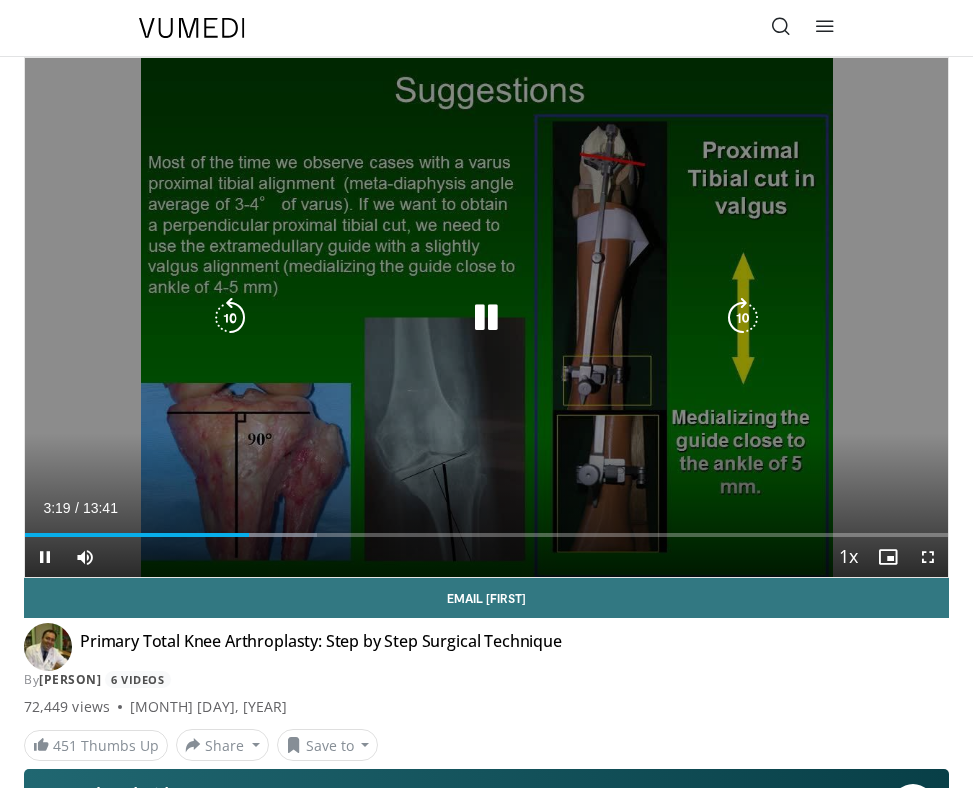 click at bounding box center (486, 318) 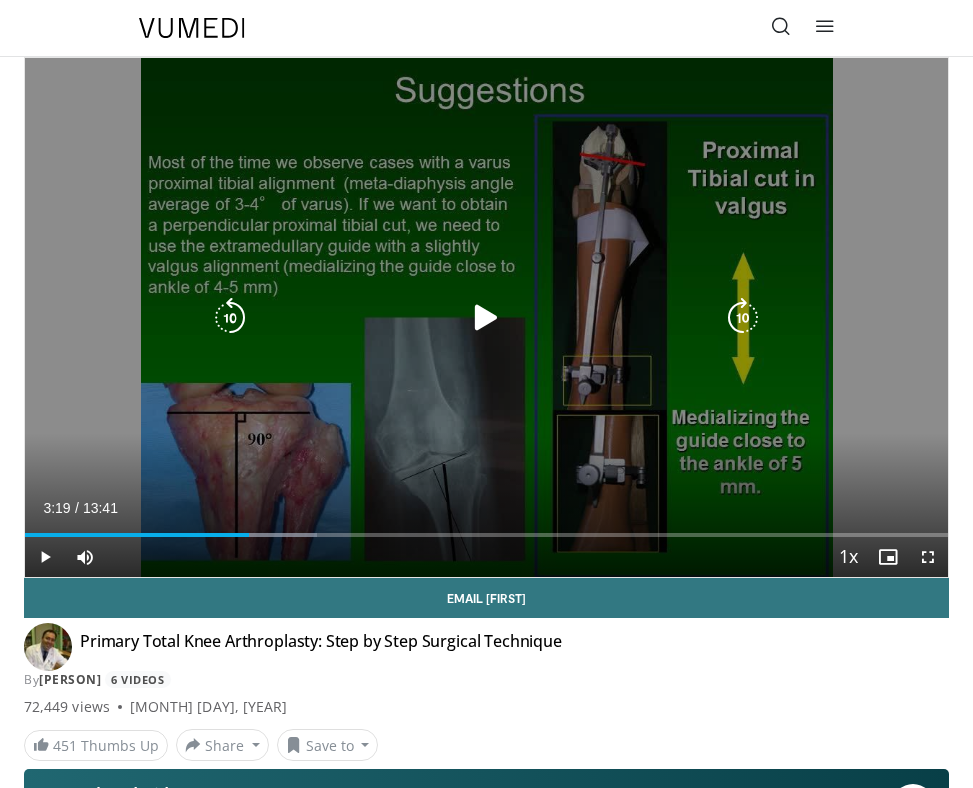 click at bounding box center [486, 318] 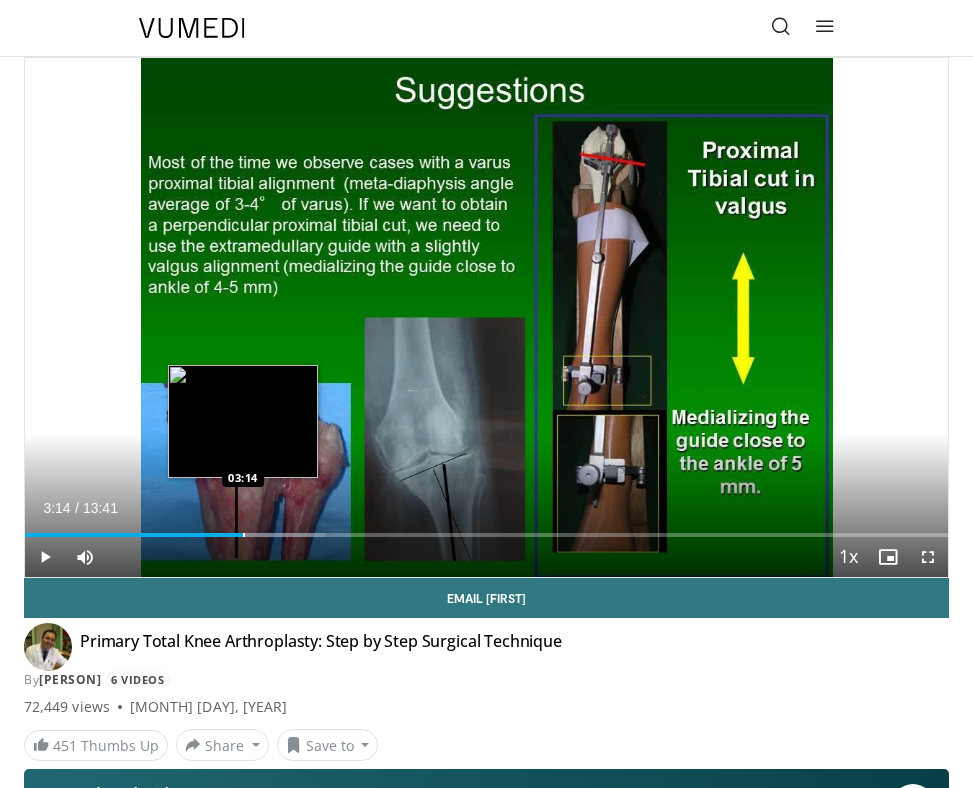 click at bounding box center [244, 535] 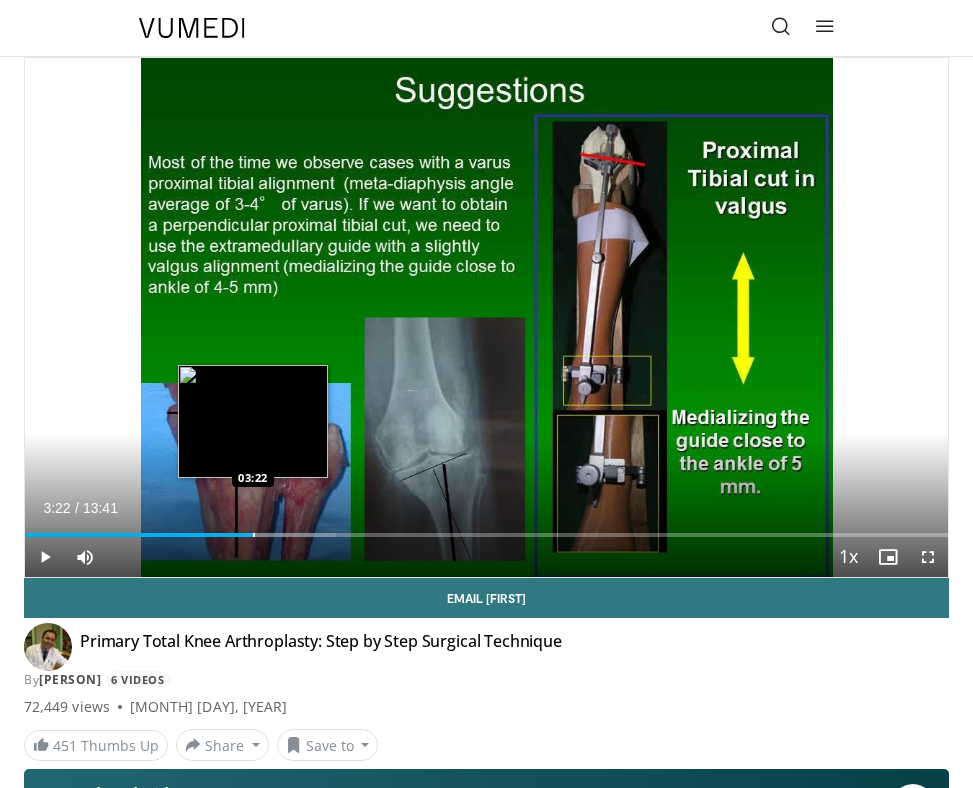click at bounding box center (254, 535) 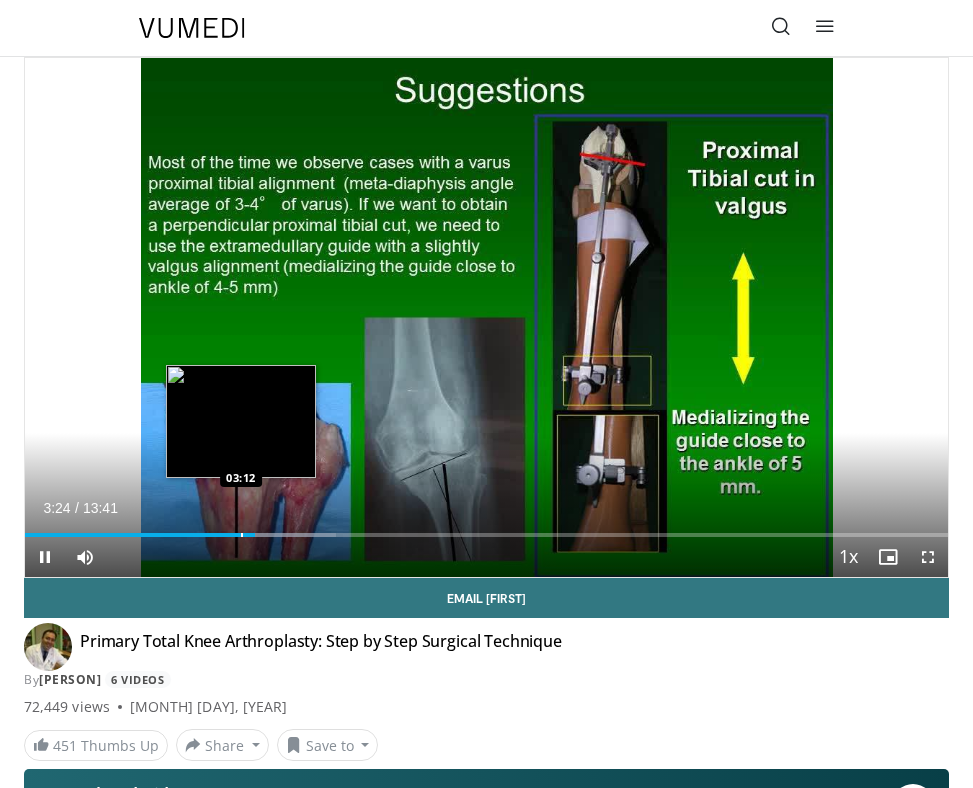 click at bounding box center (242, 535) 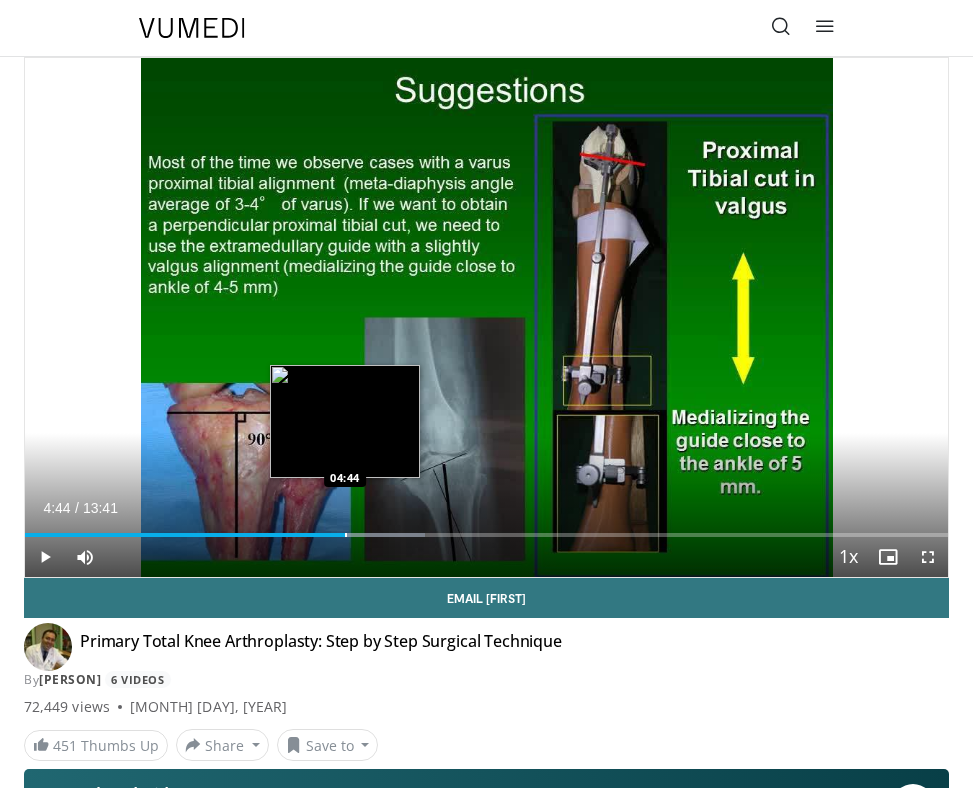 click at bounding box center (346, 535) 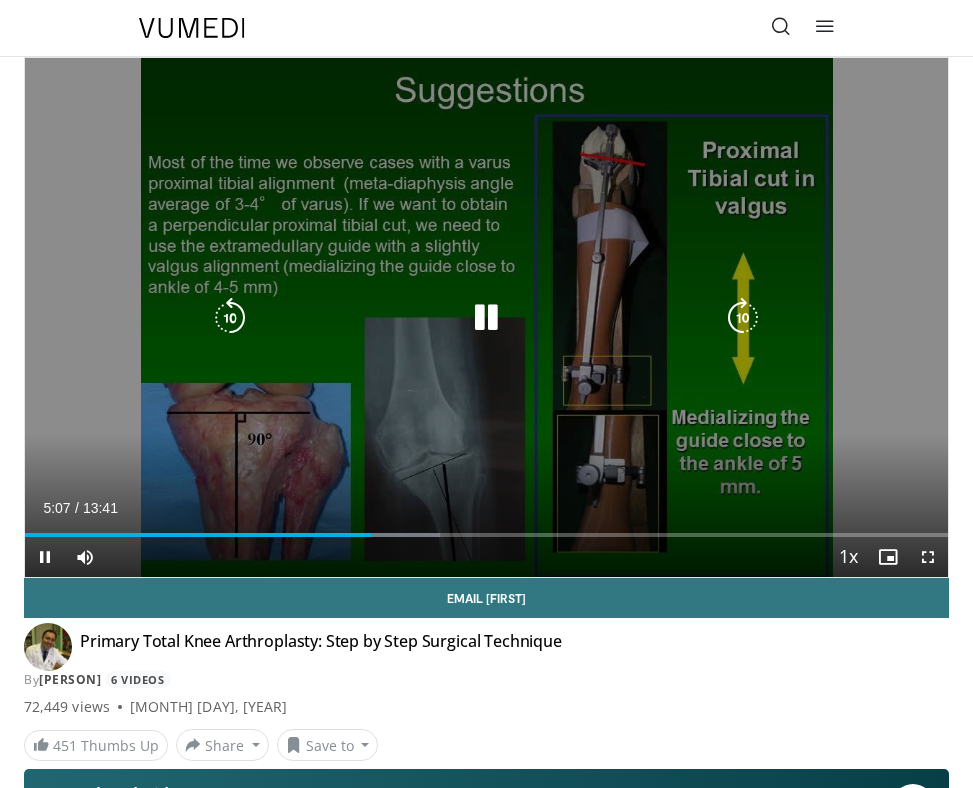click at bounding box center (486, 318) 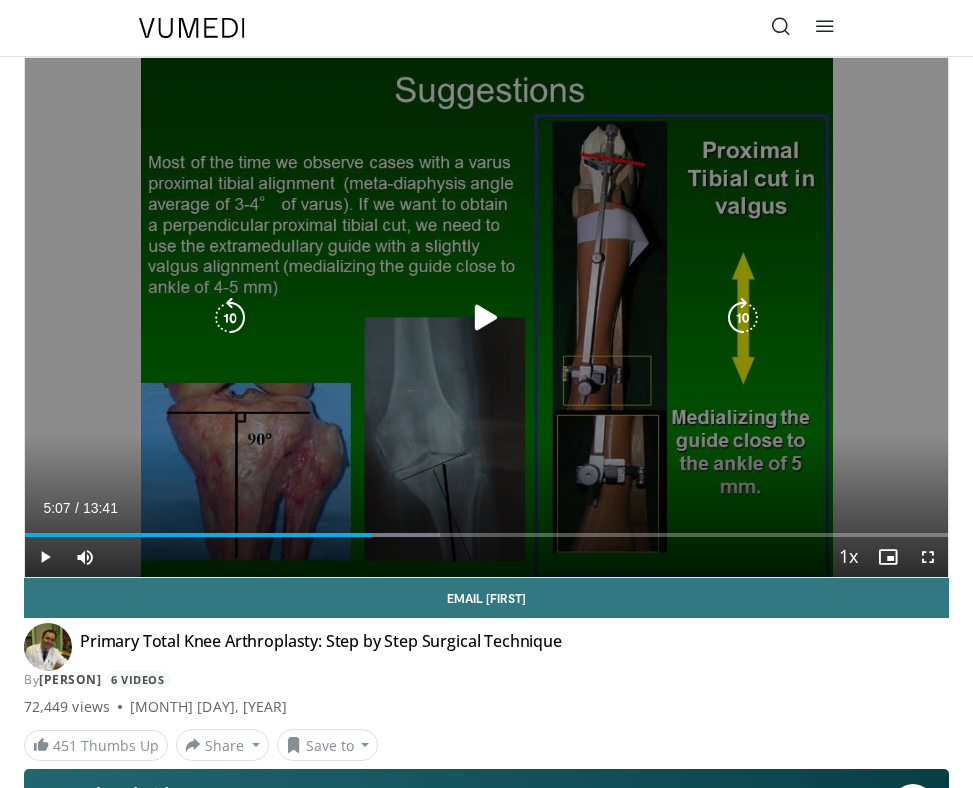 click at bounding box center (486, 318) 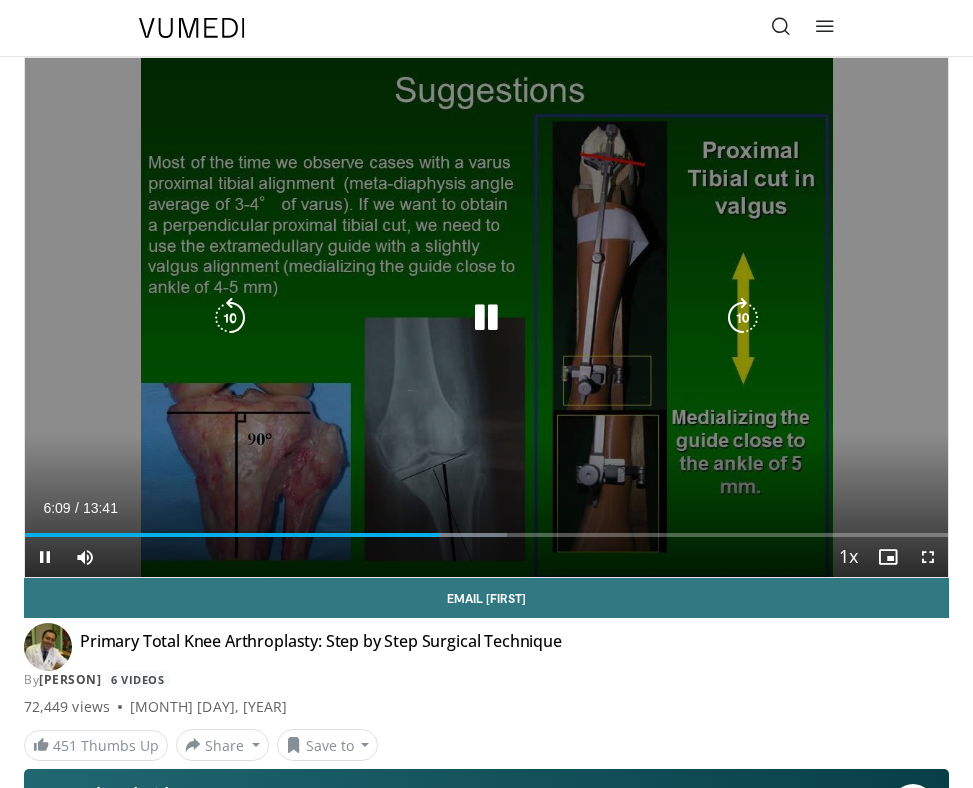 click at bounding box center [486, 318] 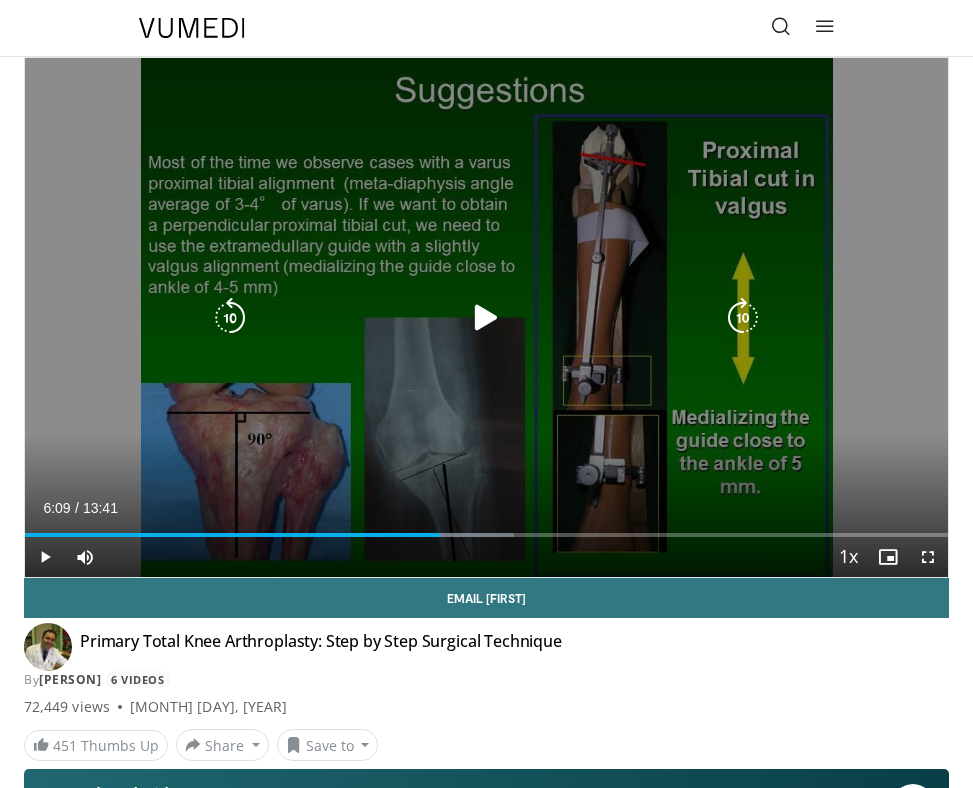 click at bounding box center (486, 318) 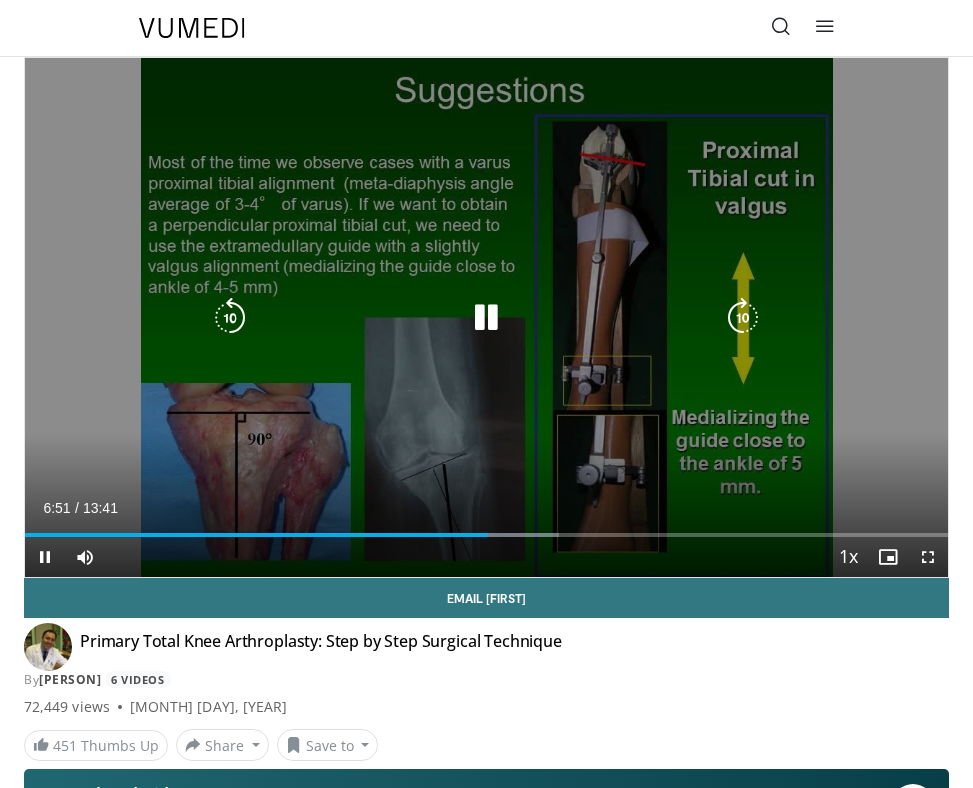 click at bounding box center (486, 318) 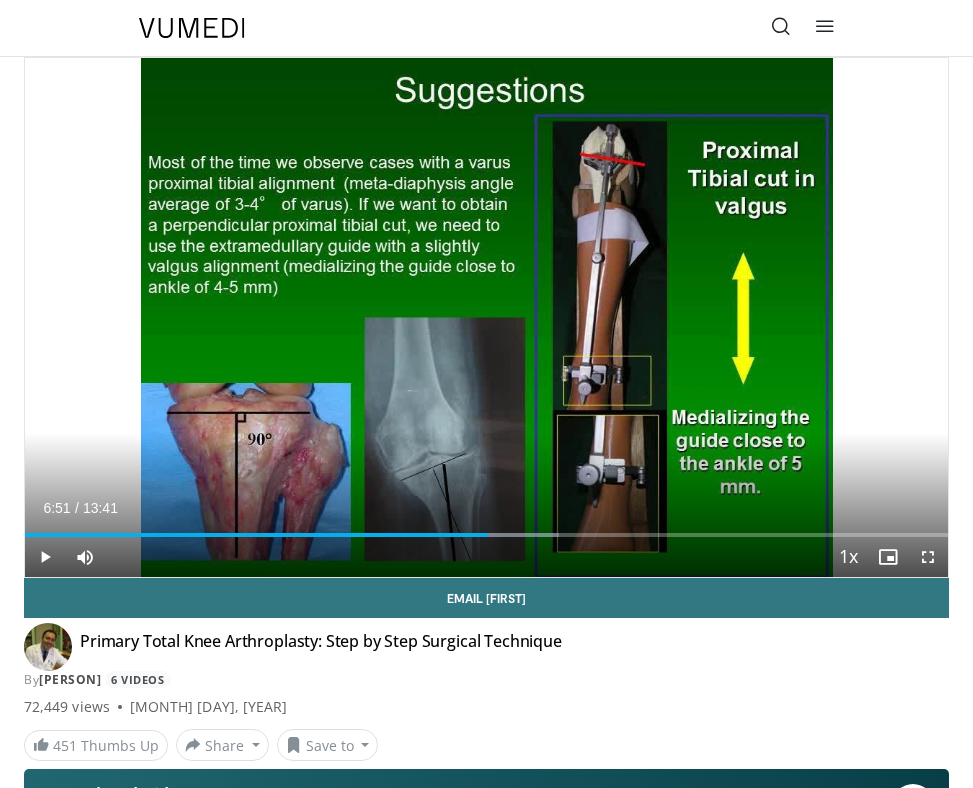 click on "10 seconds
Tap to unmute" at bounding box center (486, 317) 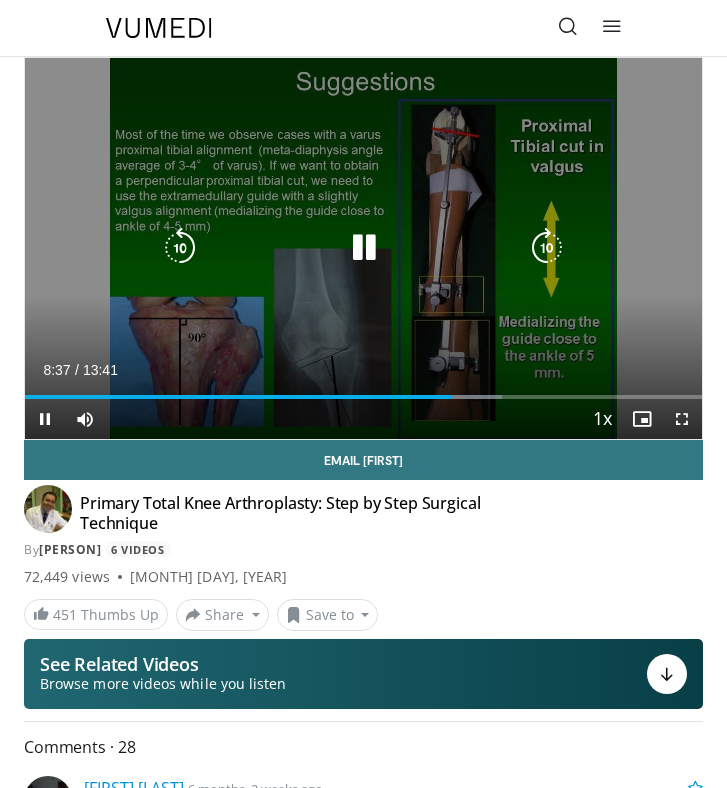 click at bounding box center (364, 248) 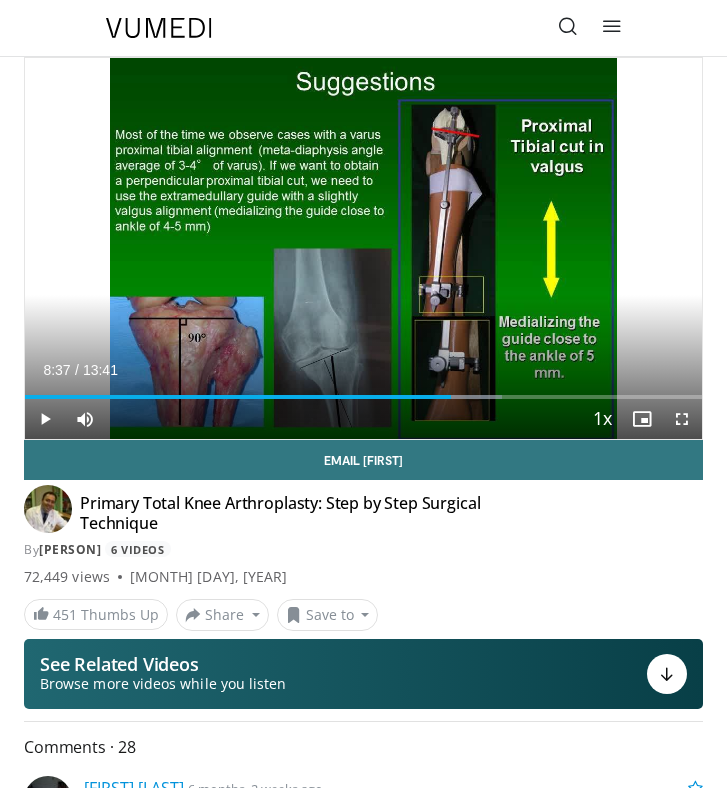 click on "Primary Total Knee Arthroplasty: Step by Step Surgical Technique" at bounding box center [320, 513] 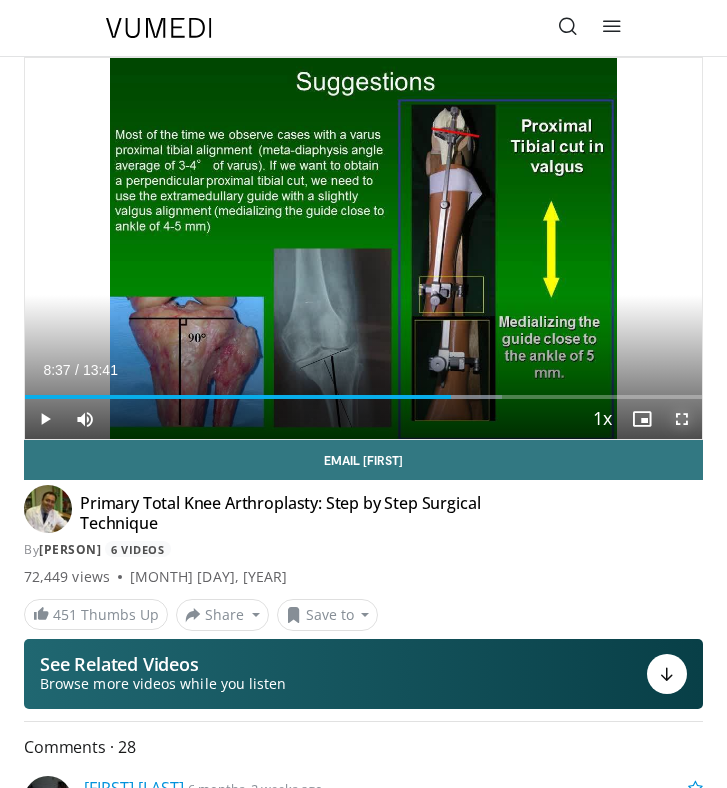 click at bounding box center (682, 419) 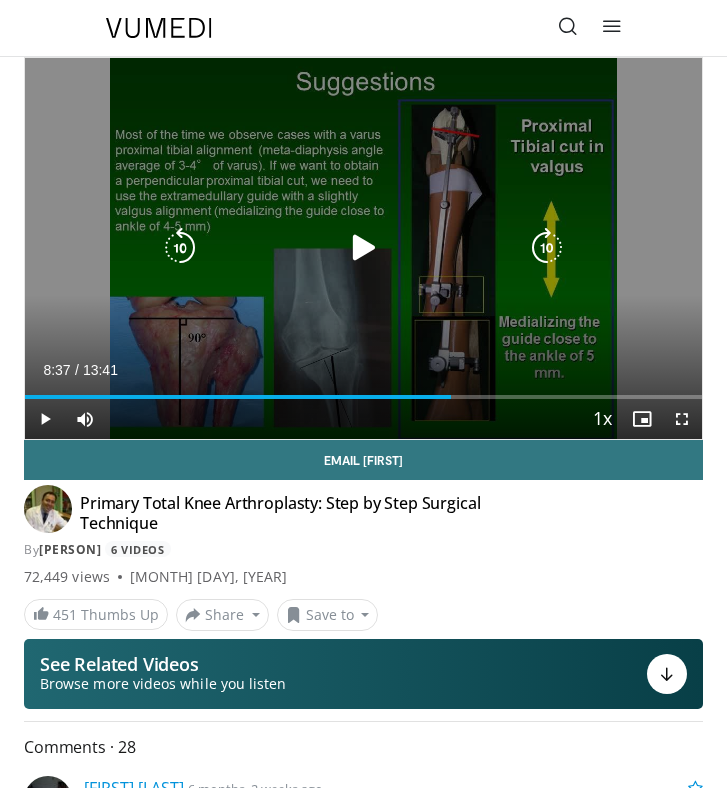 click at bounding box center (364, 248) 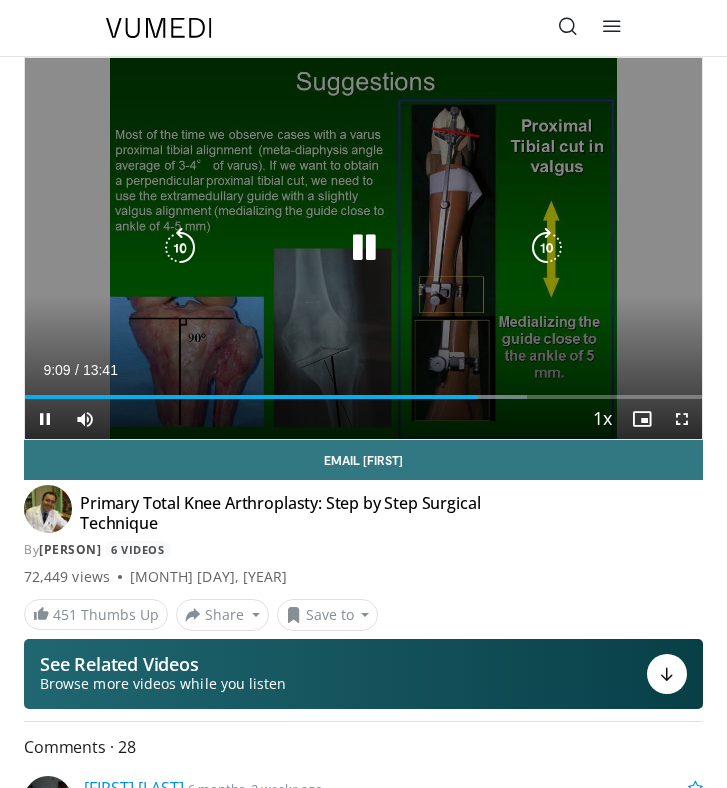 click at bounding box center (364, 248) 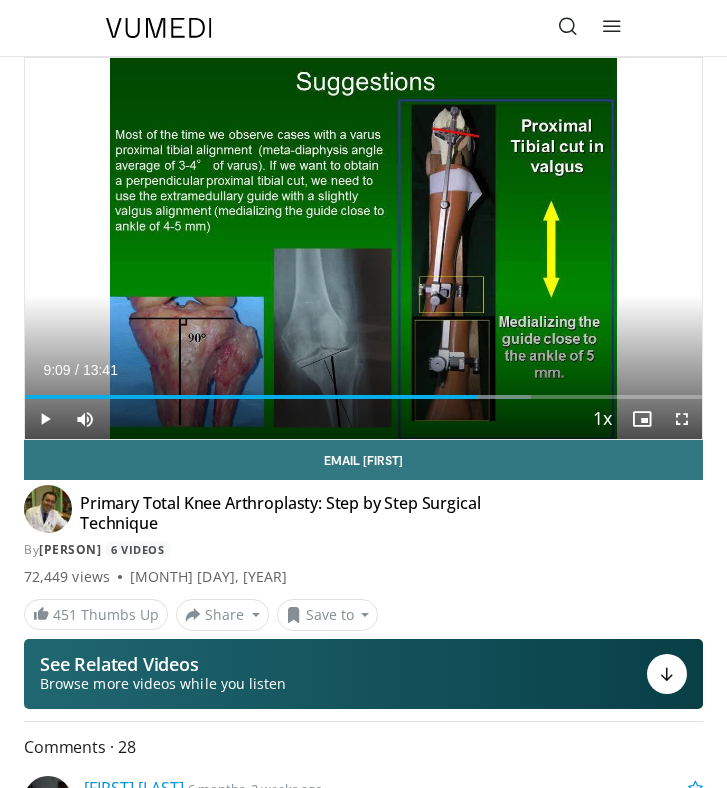 click on "72,449 views
September 14, 2012" at bounding box center [363, 577] 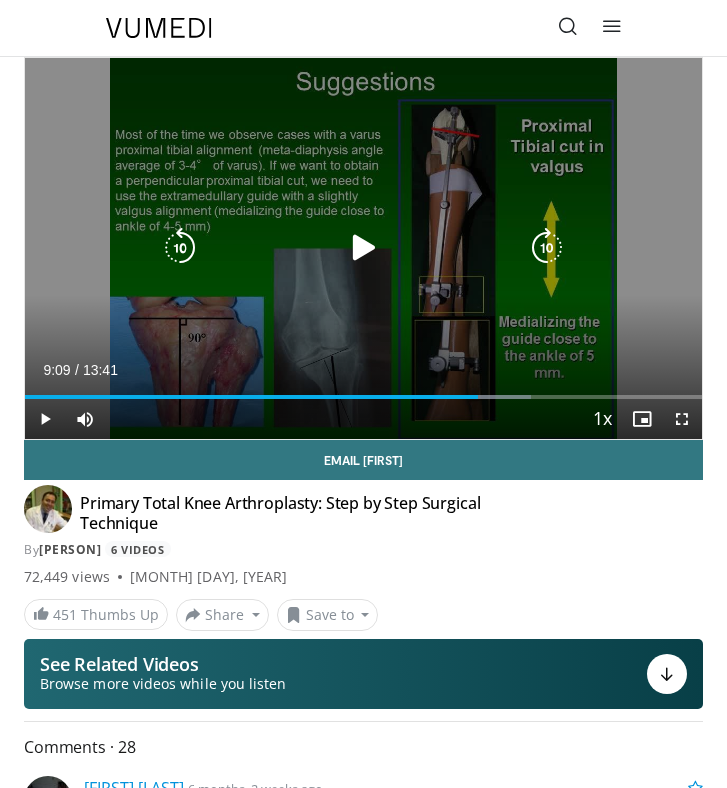 click at bounding box center (364, 248) 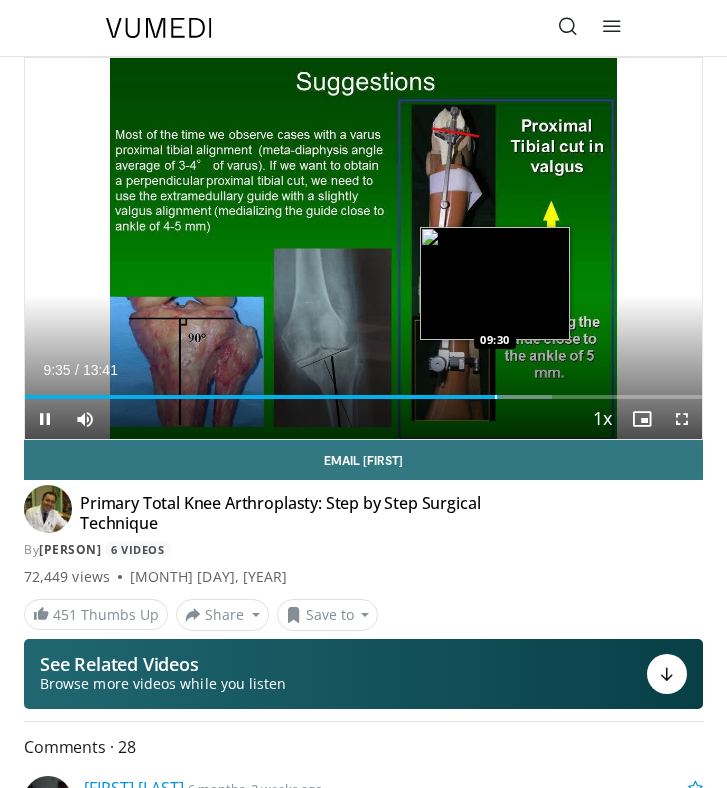 click on "Loaded :  77.78% 09:36 09:30" at bounding box center [363, 389] 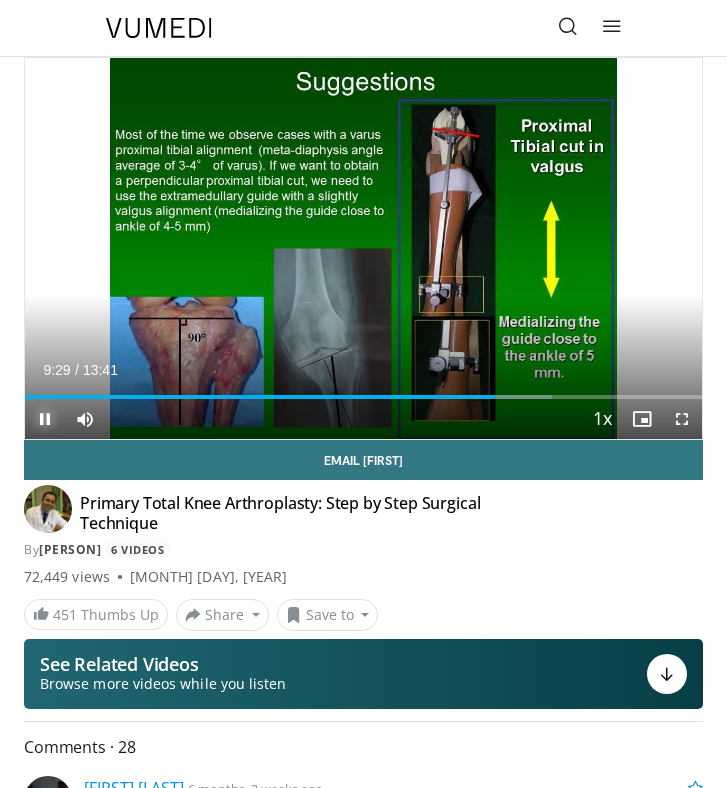 click at bounding box center [45, 419] 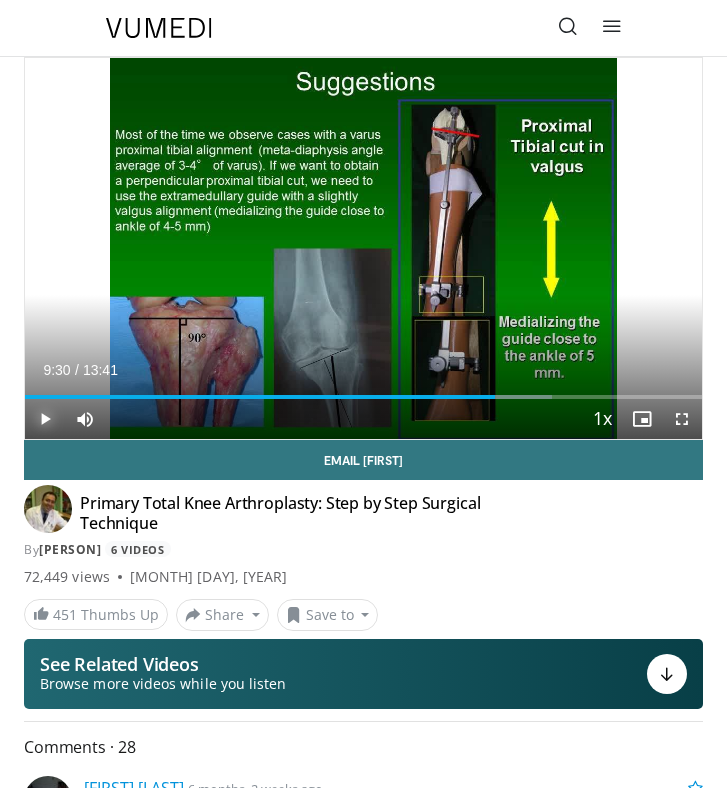 type 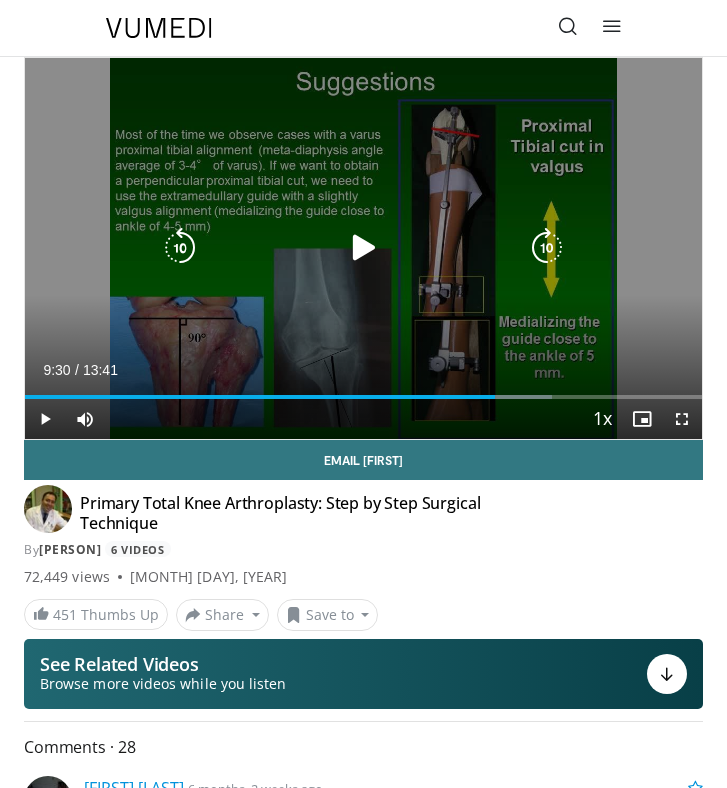 click at bounding box center (364, 248) 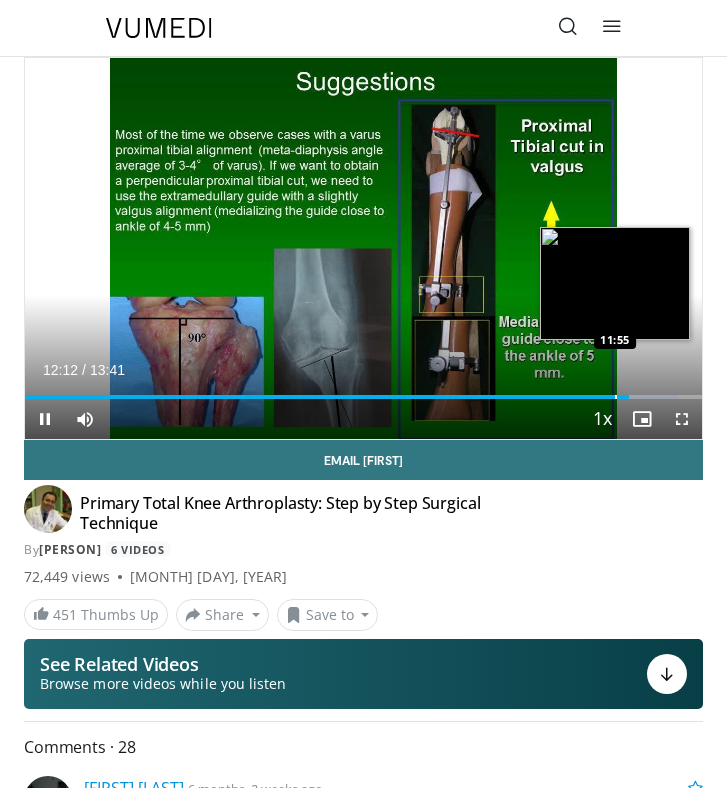 click at bounding box center (616, 397) 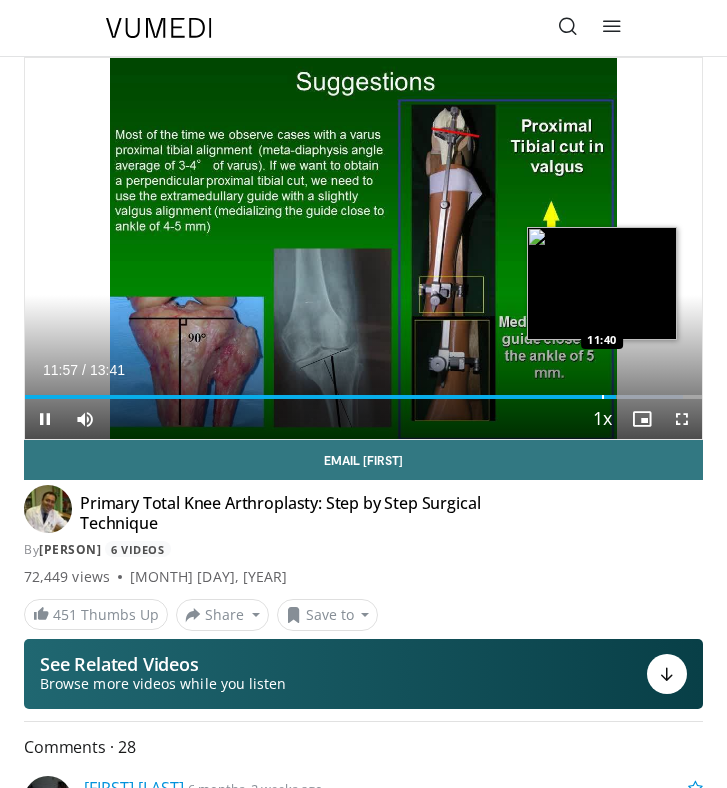 click on "**********" at bounding box center [363, 248] 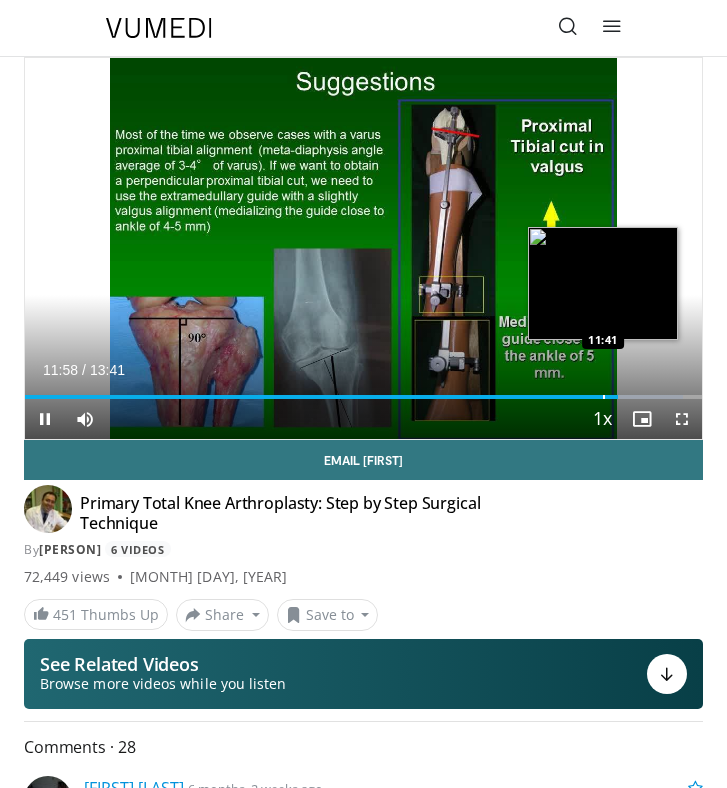 click at bounding box center [604, 397] 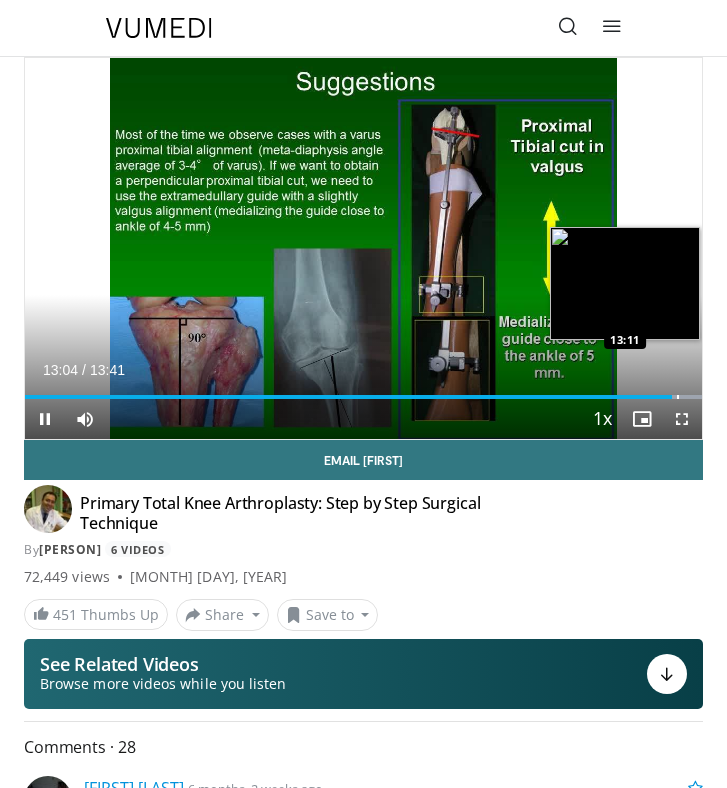 click at bounding box center [678, 397] 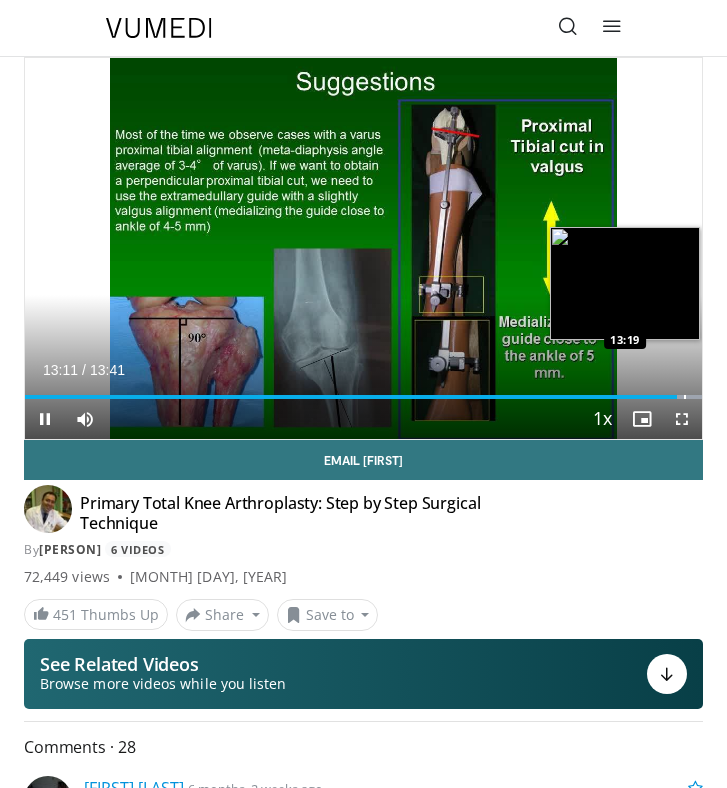 click at bounding box center [685, 397] 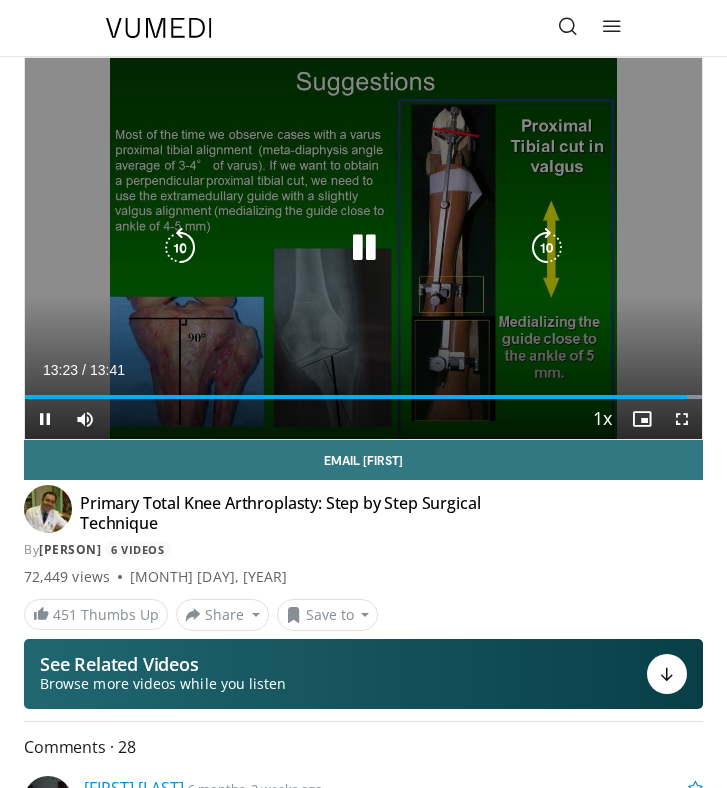 click at bounding box center [364, 248] 